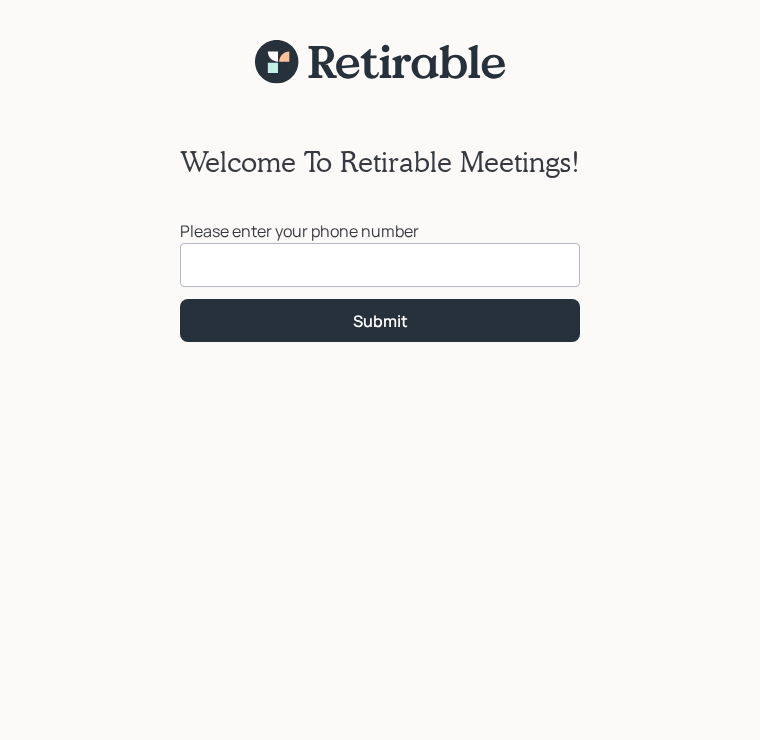 scroll, scrollTop: 0, scrollLeft: 0, axis: both 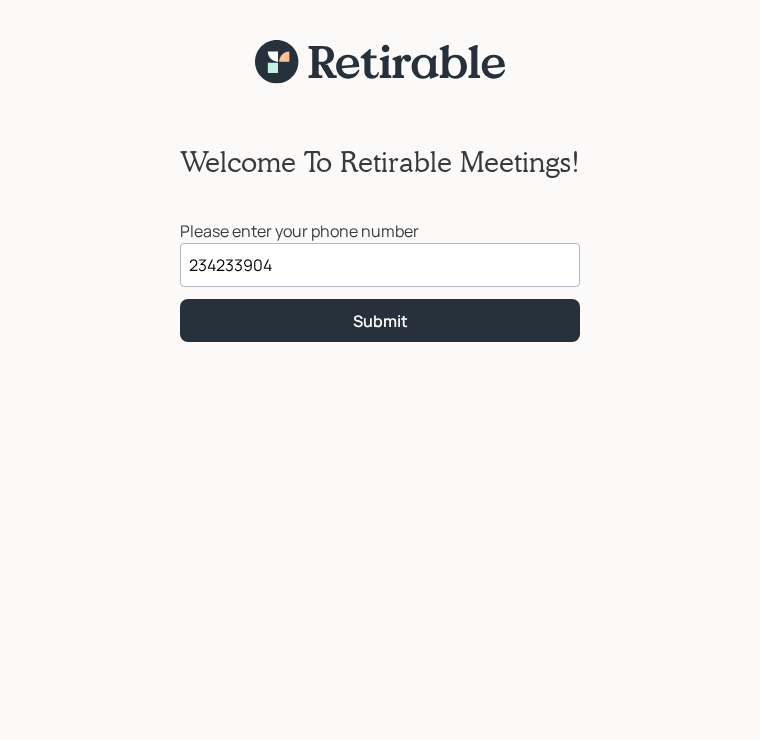 type on "([PHONE]) [PHONE]-[PHONE]" 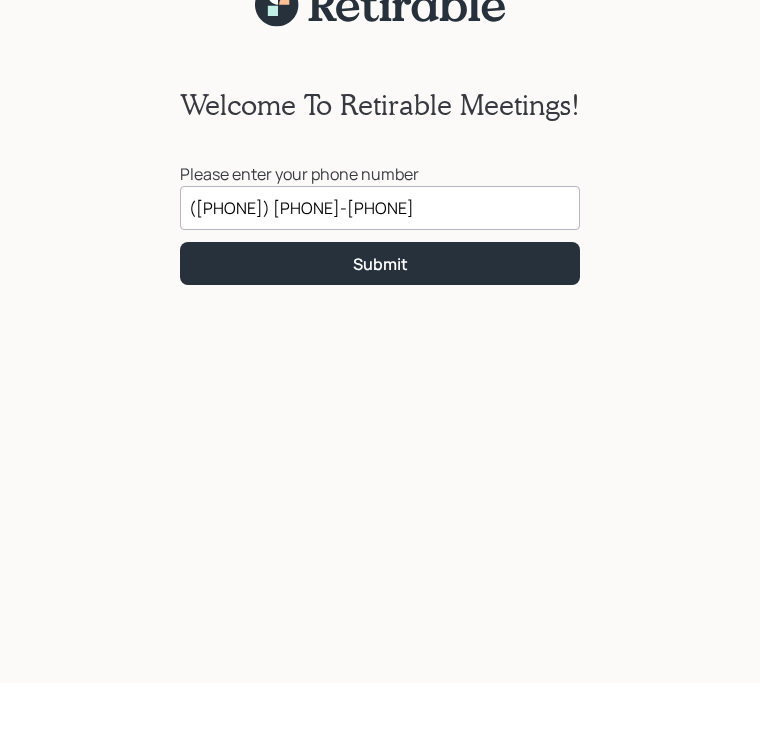 click on "Submit" at bounding box center [380, 321] 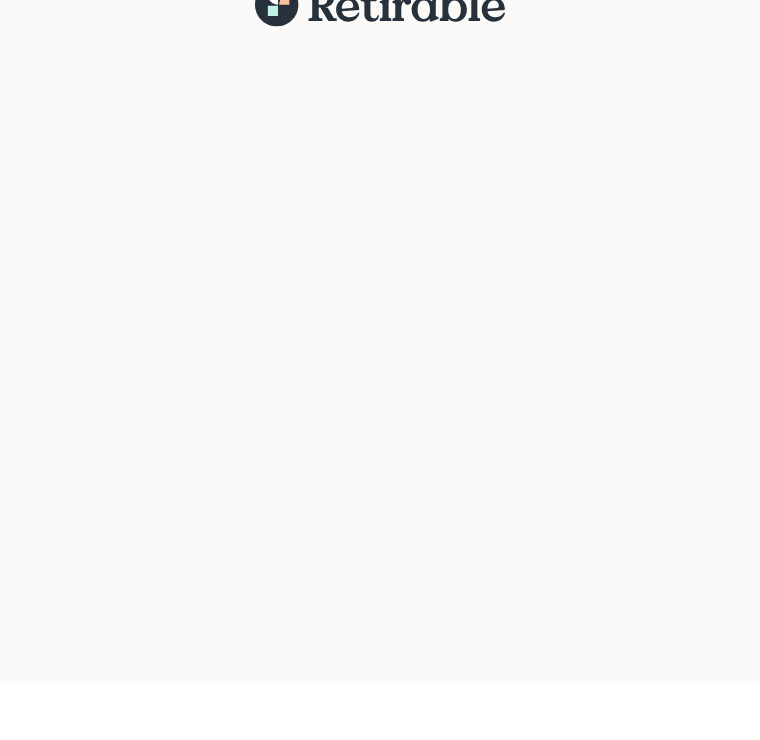 scroll, scrollTop: 25, scrollLeft: 0, axis: vertical 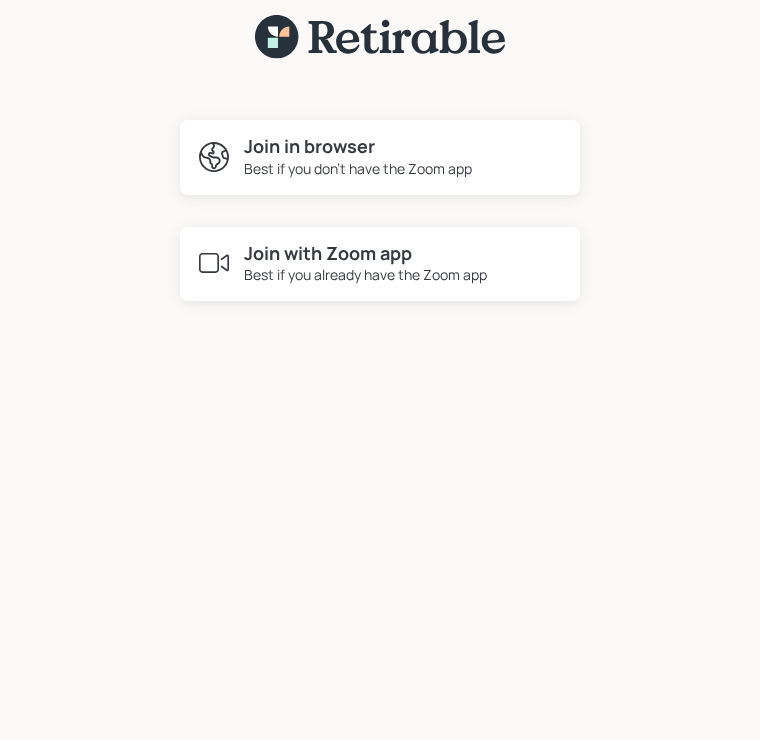 click on "Best if you don't have the Zoom app" at bounding box center (358, 168) 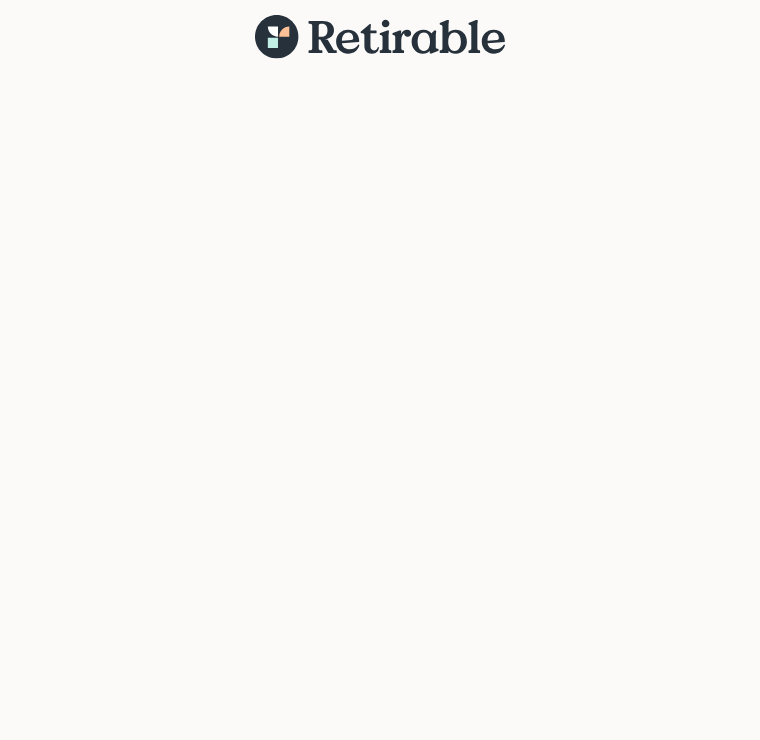 scroll, scrollTop: 0, scrollLeft: 0, axis: both 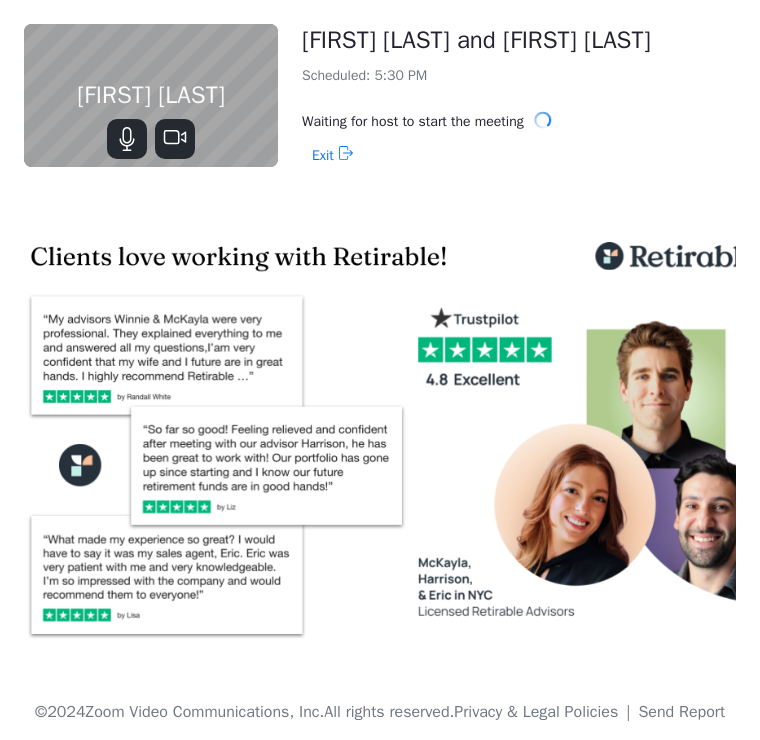 click 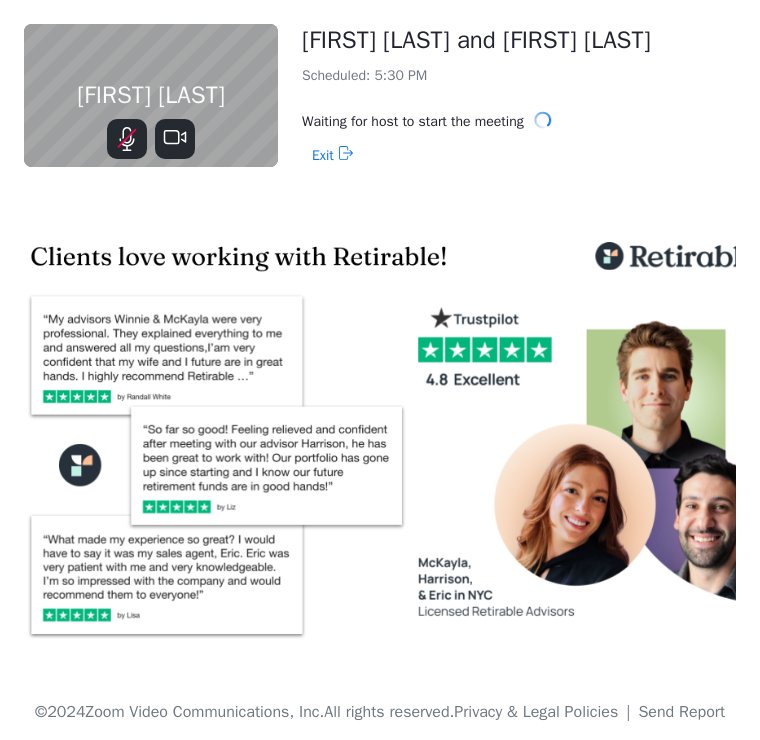 click 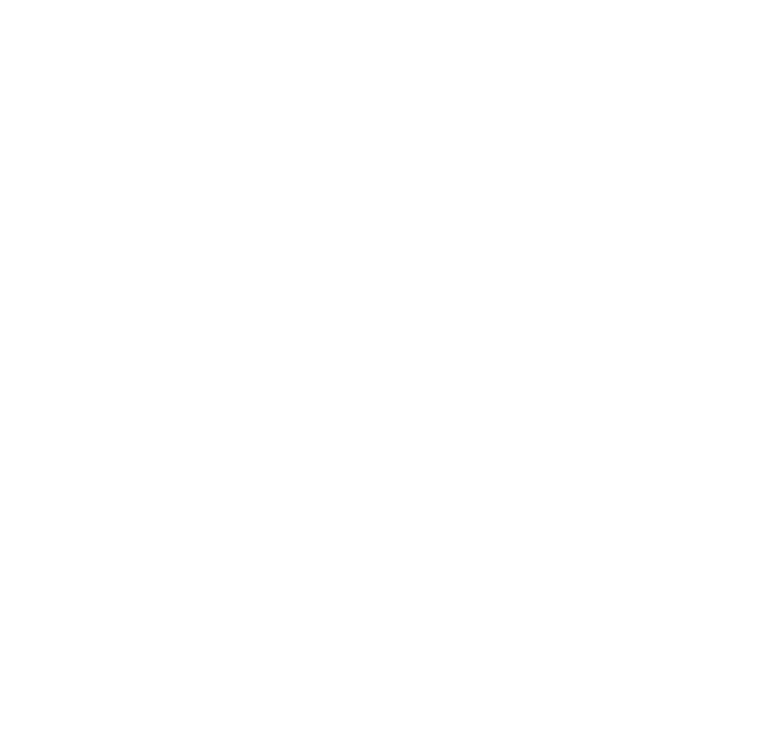 scroll, scrollTop: 0, scrollLeft: 0, axis: both 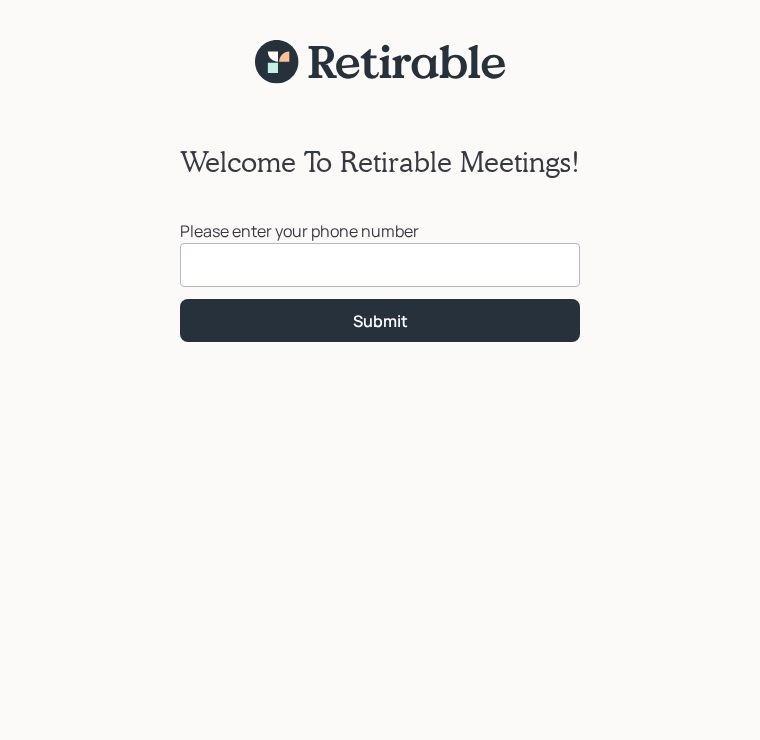 click at bounding box center [380, 265] 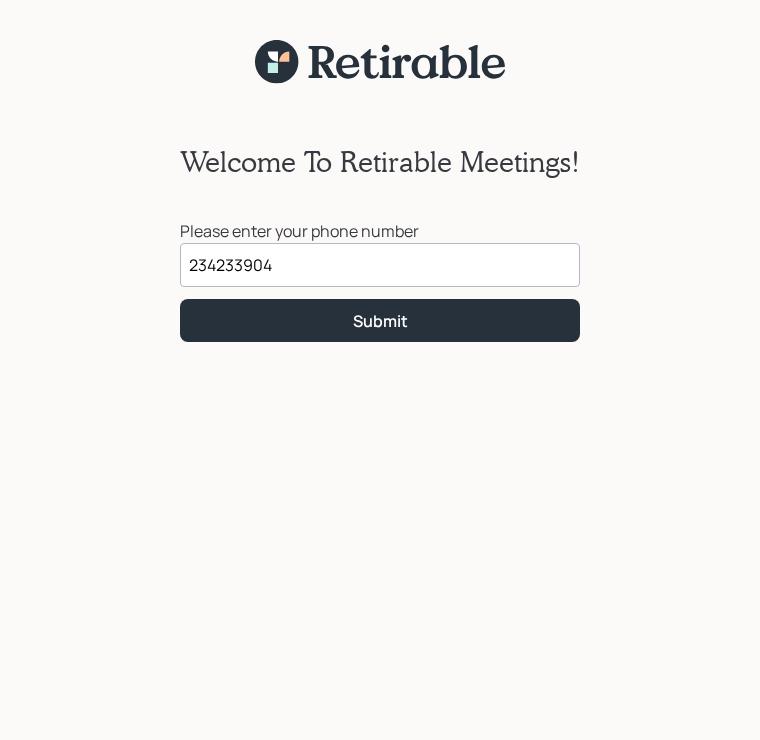type on "([PHONE]) [PHONE]-[PHONE]" 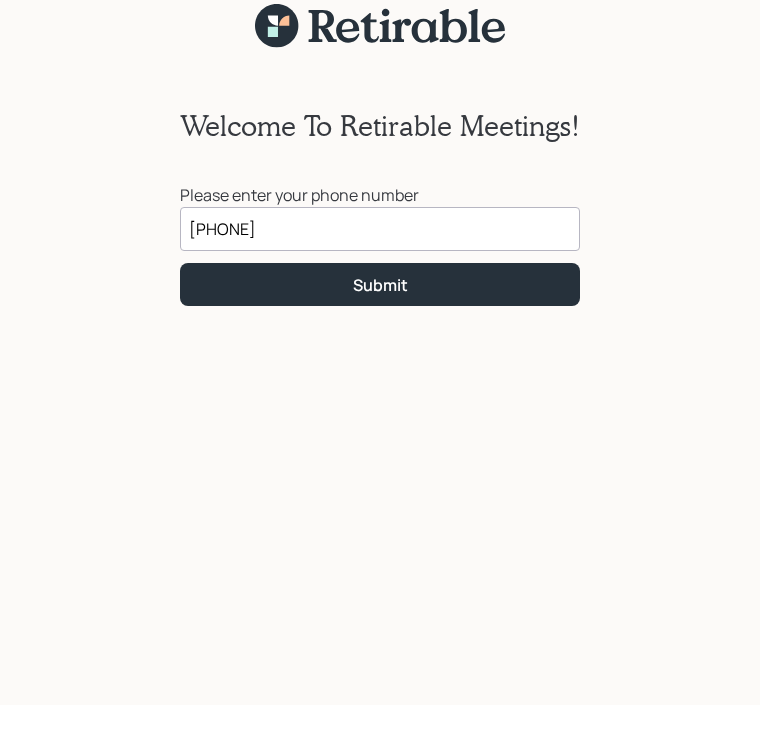 click on "Submit" at bounding box center (380, 321) 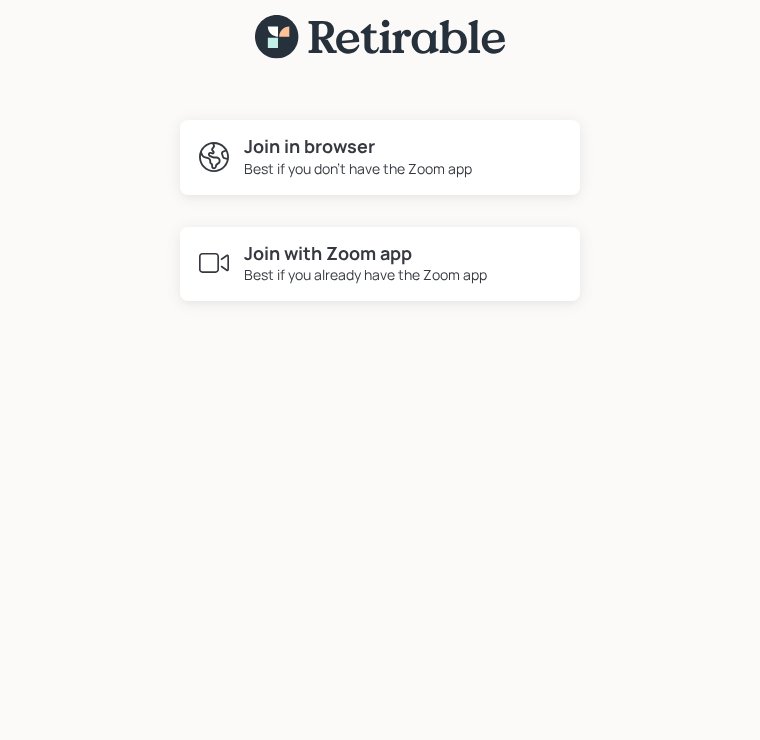 click on "Best if you don't have the Zoom app" at bounding box center [358, 168] 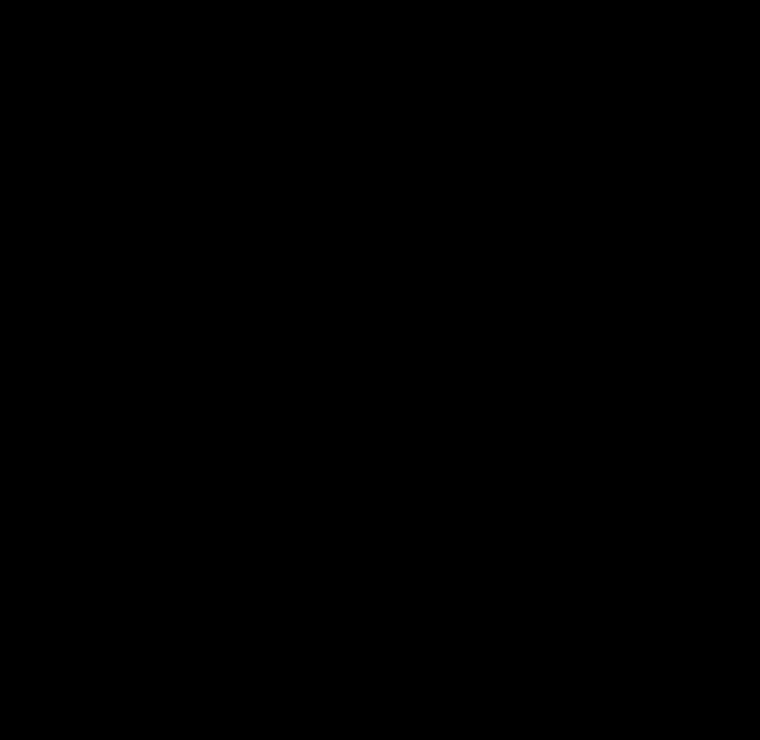scroll, scrollTop: 0, scrollLeft: 0, axis: both 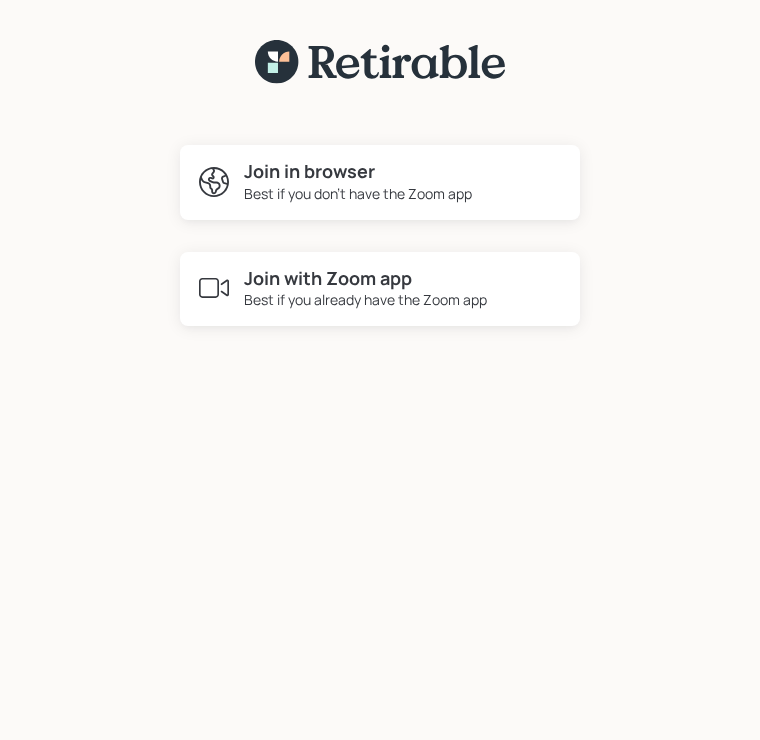 click on "Best if you don't have the Zoom app" at bounding box center (358, 193) 